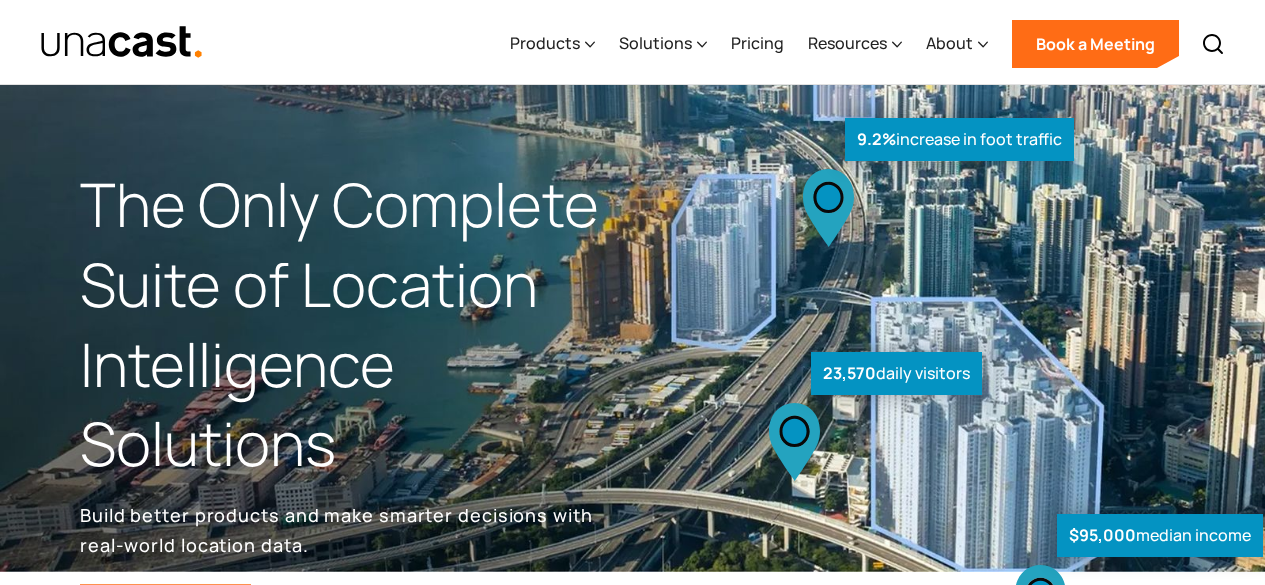 scroll, scrollTop: 546, scrollLeft: 0, axis: vertical 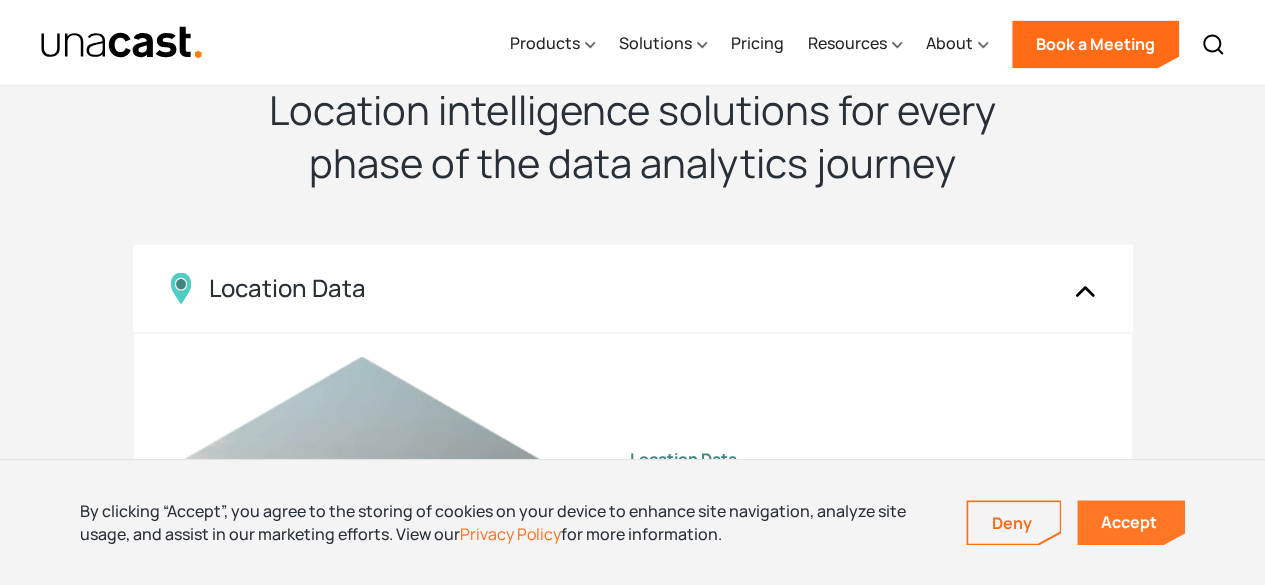 click on "Accept" at bounding box center (1131, 522) 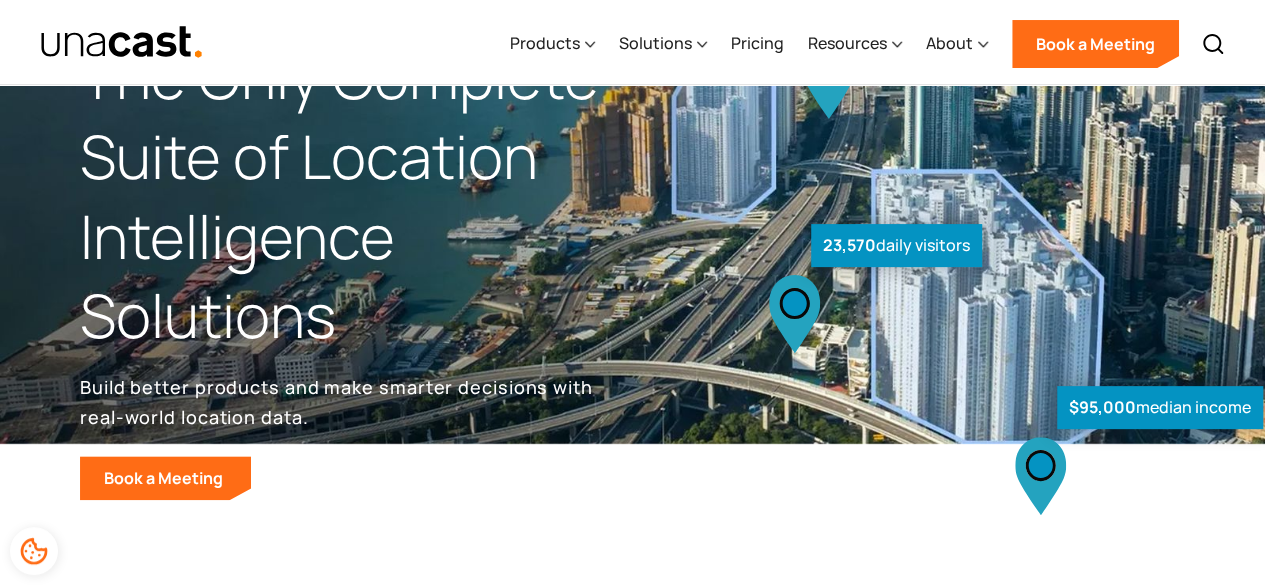 scroll, scrollTop: 0, scrollLeft: 0, axis: both 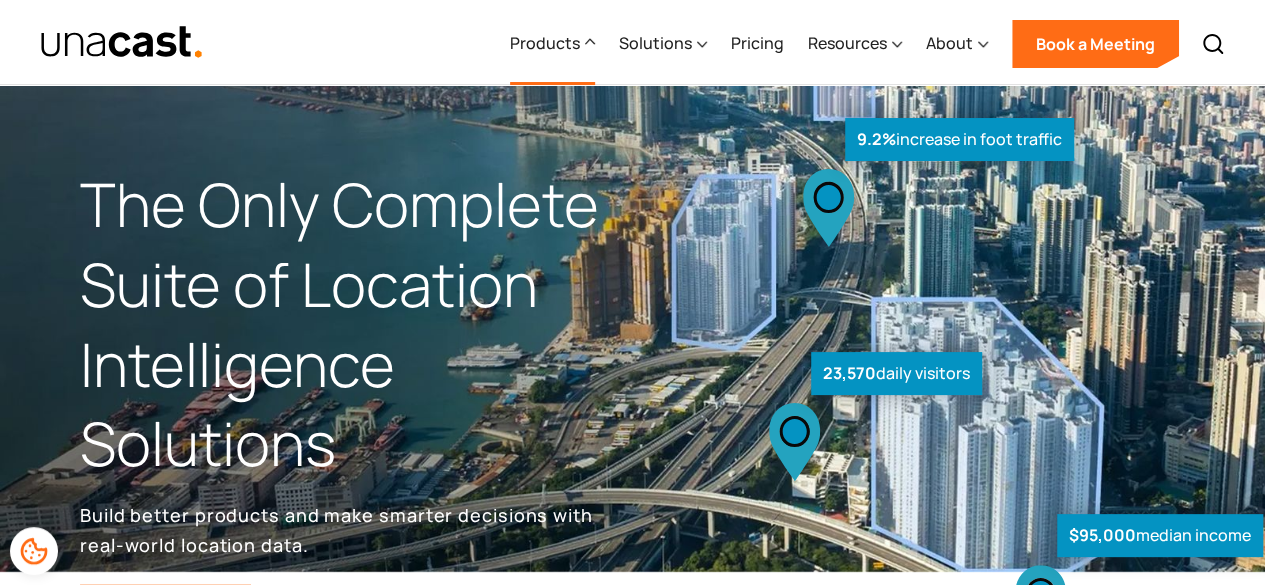 click on "Products" at bounding box center [545, 43] 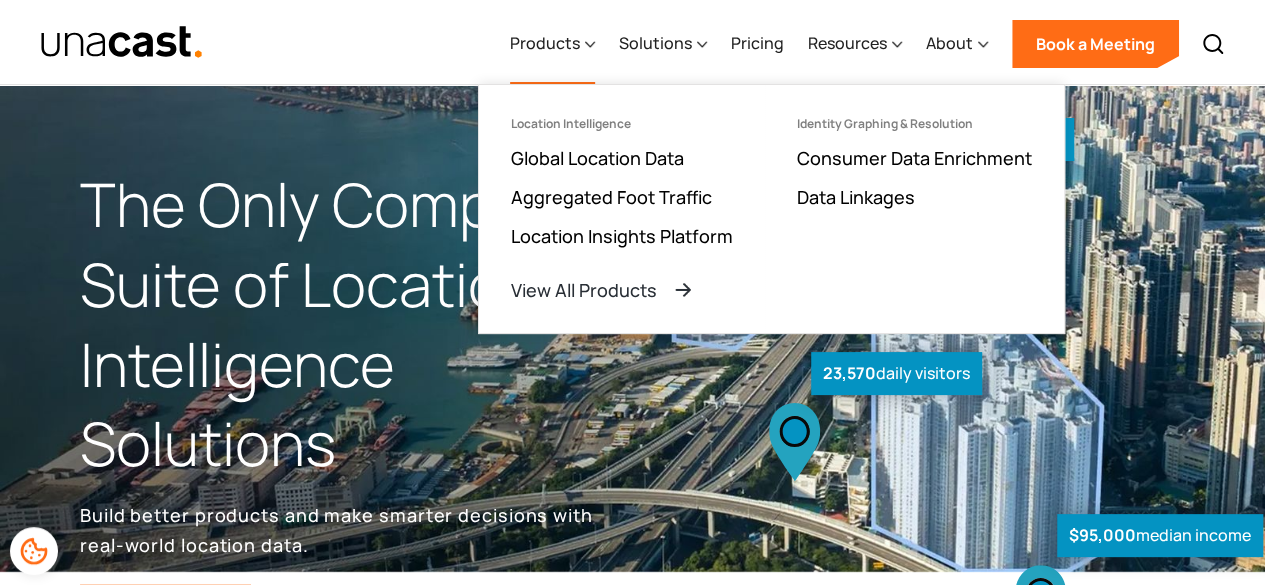 click on "Products
Location Intelligence Global Location Data Aggregated Foot Traffic Location Insights Platform View All Products Identity Graphing & Resolution Consumer Data Enrichment Data Linkages Solutions
Solutions Audience Targeting Identity Resolution Competitive Intelligence Forecasting Site Selection Site Performance Industries Supply Chain Retail Real Estate Telco Consultancies Government Software Adtech Pricing Resources
Resources Case Studies Blogs Whitepapers Blog Integrating Location Data Shouldn’t Be This Hard — Here’s How to Fix It Blog Why “Time to Value” Is the Most Important Metric You’re Not Talking About in Data Sales View More Blog Posts About
About Careers Company Methodology Privacy Policy and Retention Schedule Book a Meeting
Back" at bounding box center (632, 42) 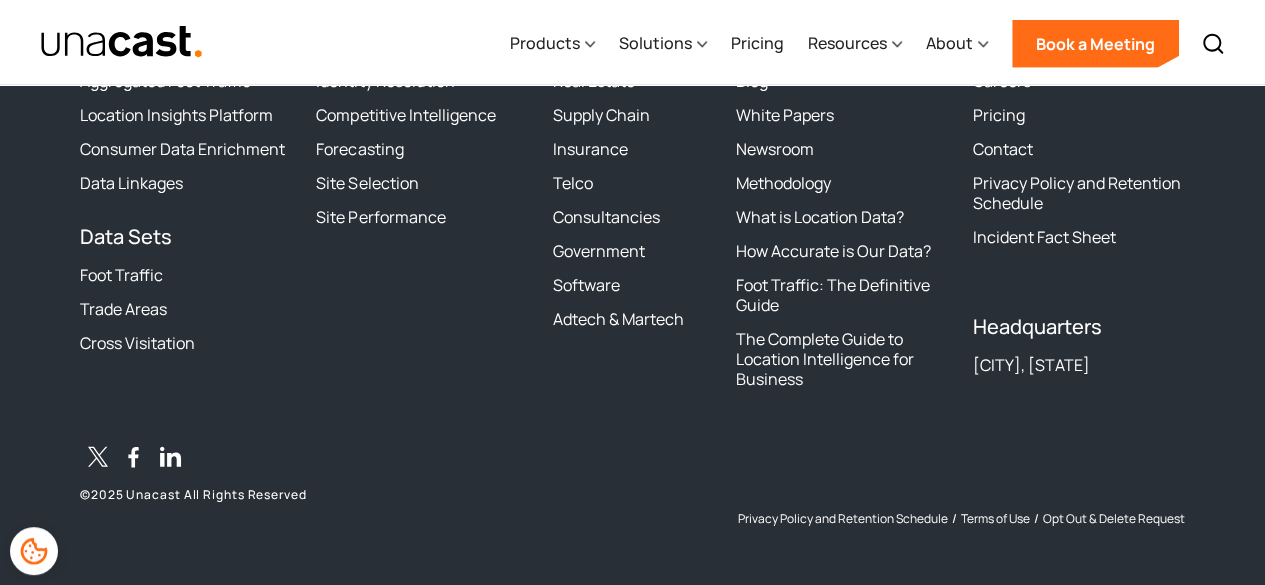 scroll, scrollTop: 6449, scrollLeft: 0, axis: vertical 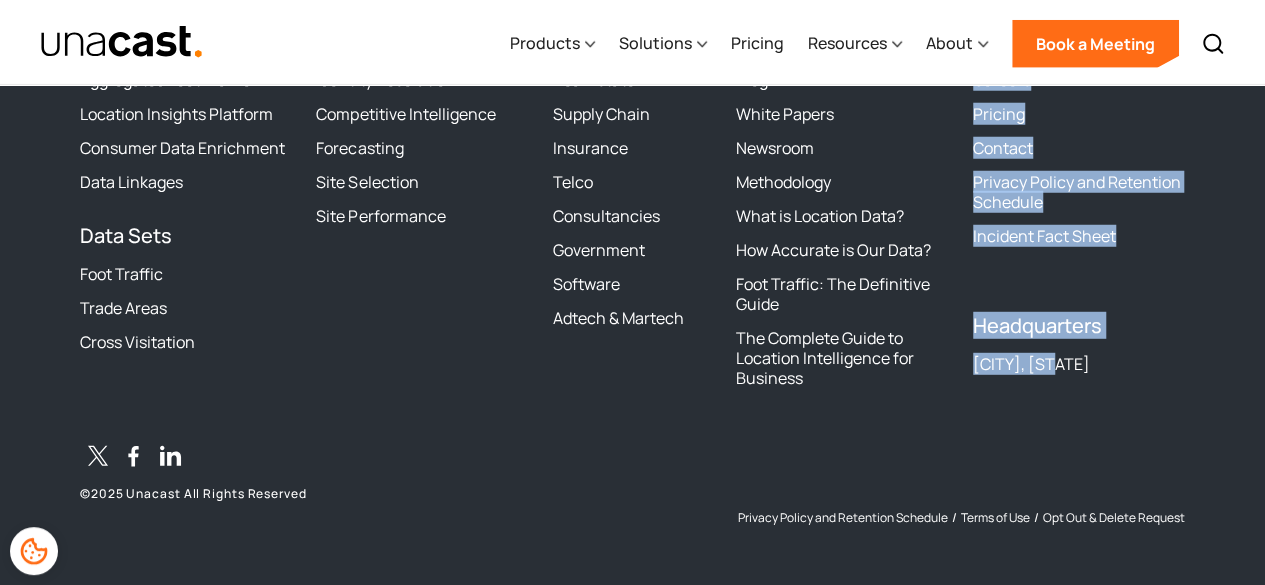drag, startPoint x: 1064, startPoint y: 359, endPoint x: 951, endPoint y: 372, distance: 113.74533 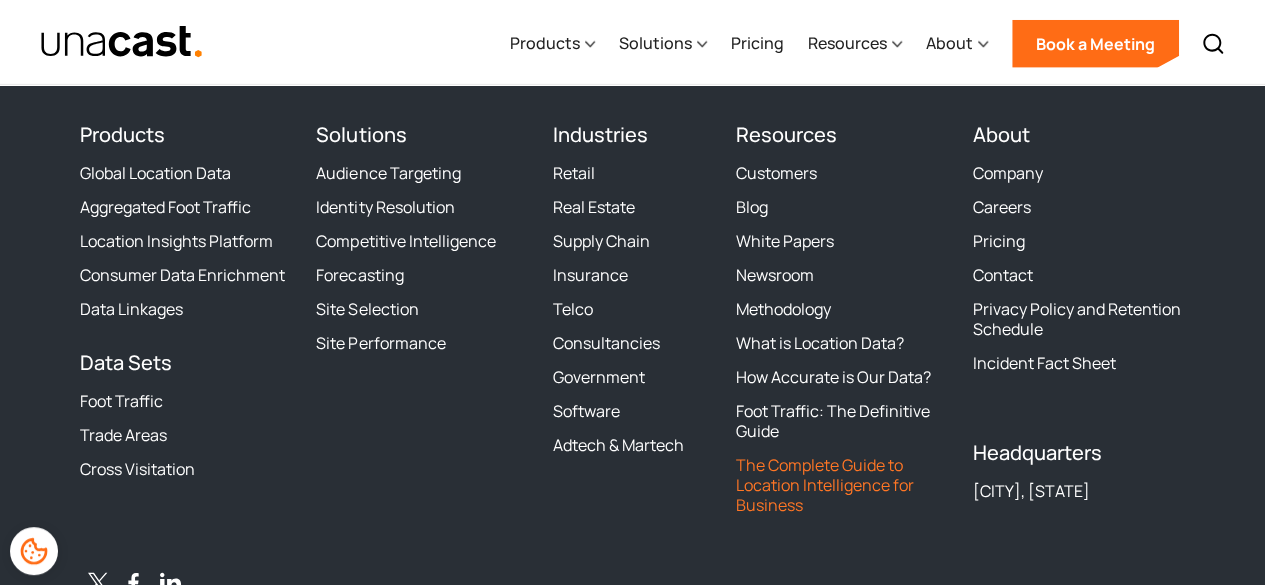 scroll, scrollTop: 6323, scrollLeft: 0, axis: vertical 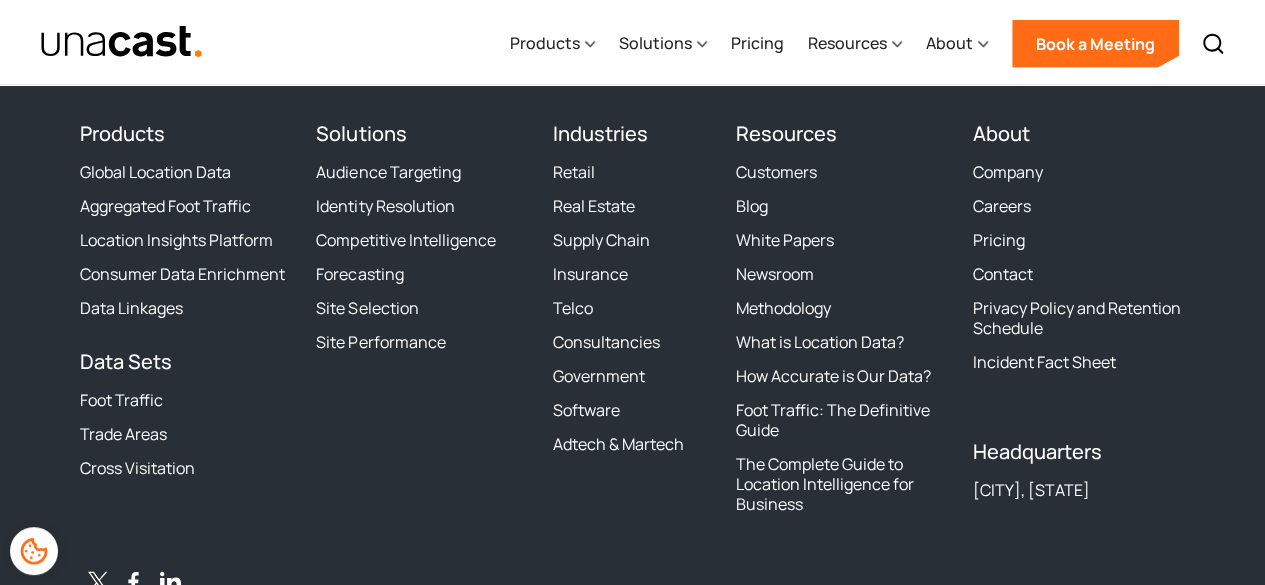 click on "Company Careers Pricing Contact Privacy Policy and Retention Schedule Incident Fact Sheet" at bounding box center (1079, 267) 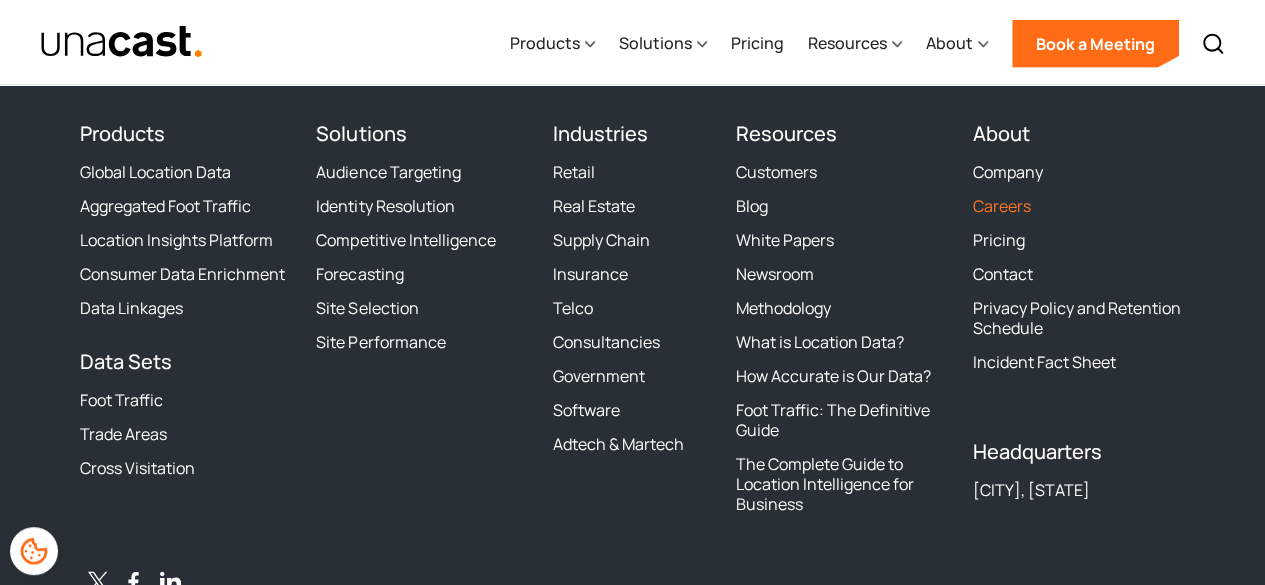click on "Careers" at bounding box center (1002, 206) 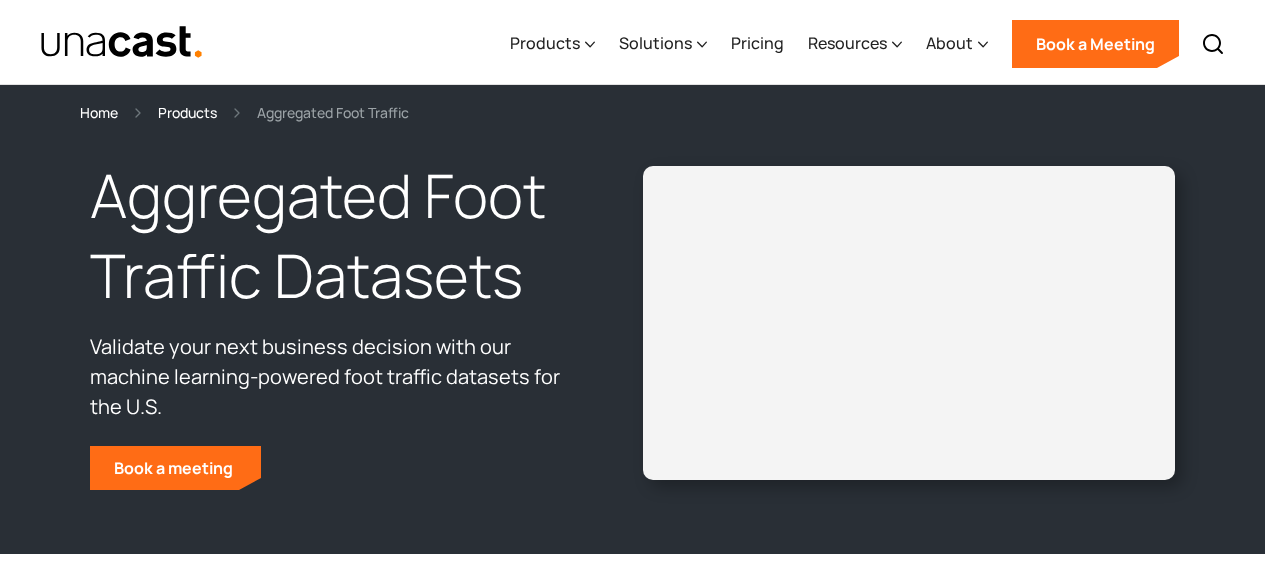 scroll, scrollTop: 0, scrollLeft: 0, axis: both 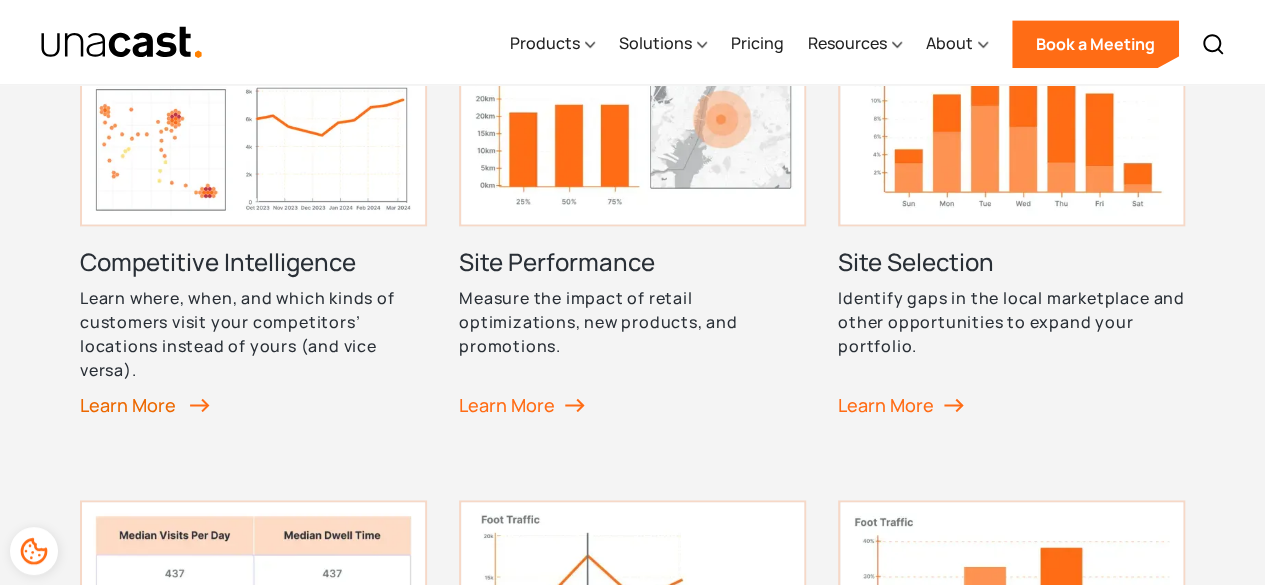 click on "Learn More" at bounding box center (145, 405) 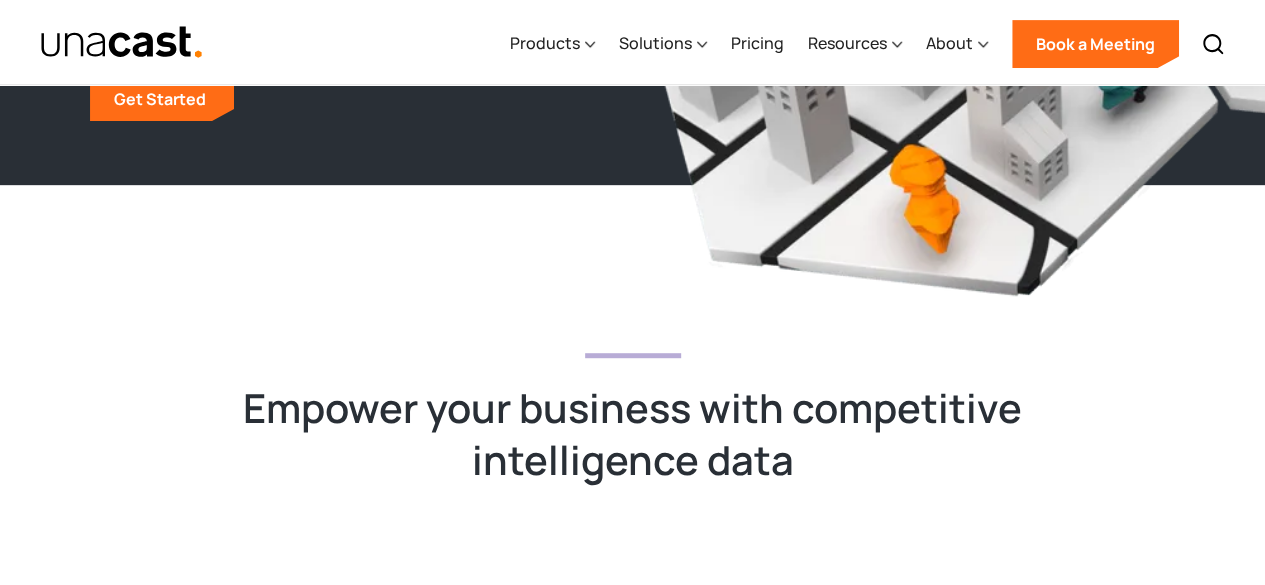 scroll, scrollTop: 440, scrollLeft: 0, axis: vertical 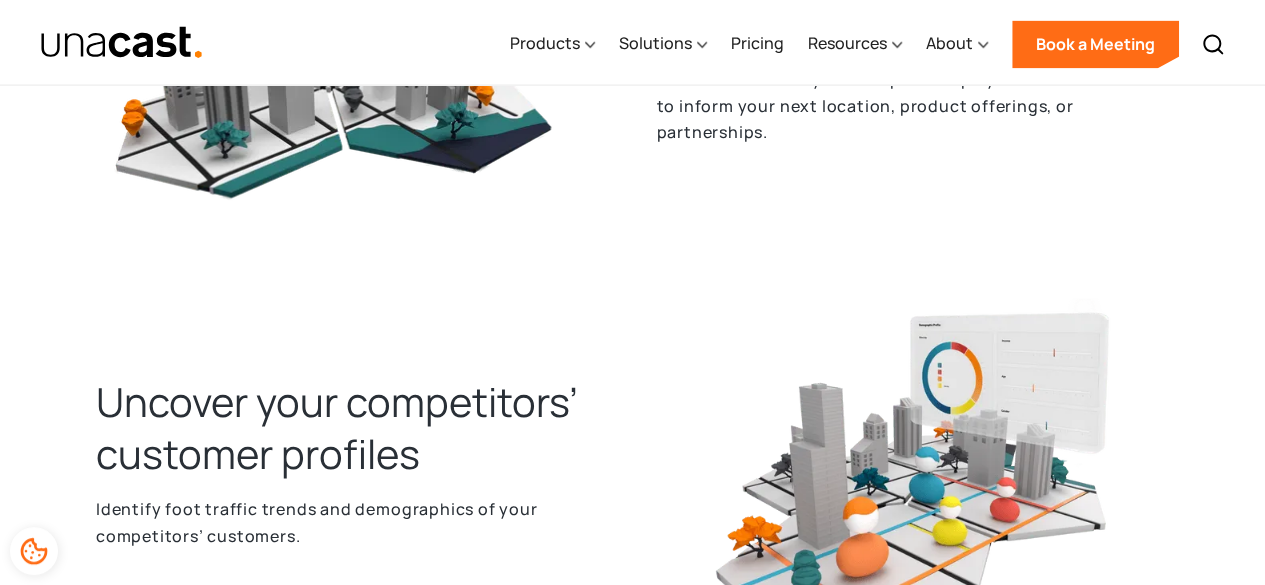 click at bounding box center (121, 42) 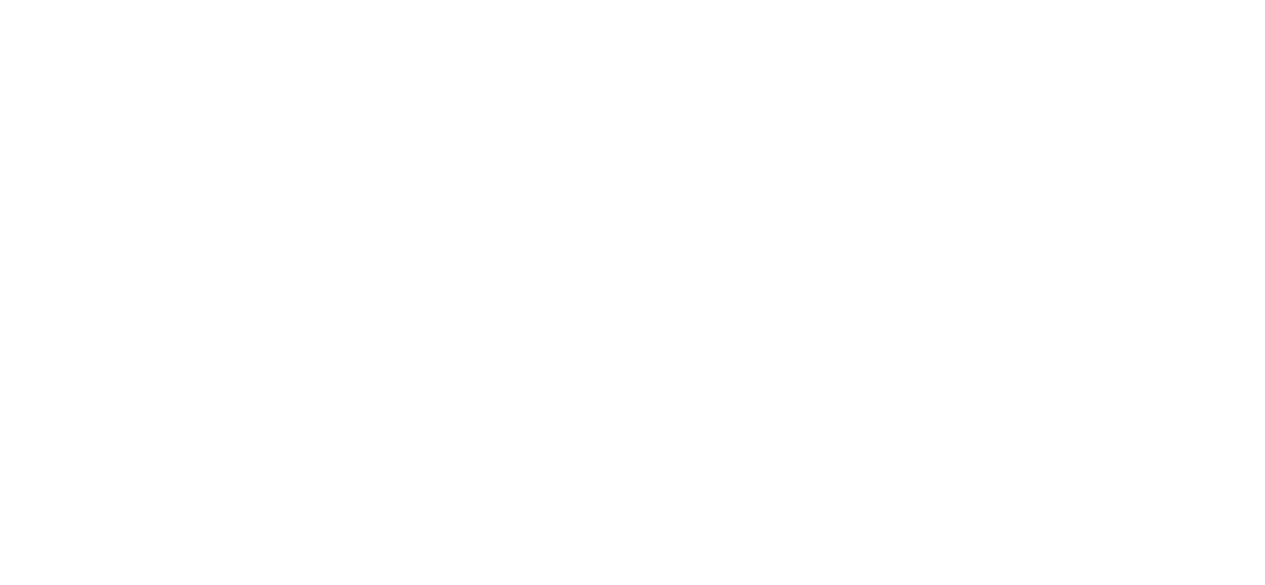 scroll, scrollTop: 0, scrollLeft: 0, axis: both 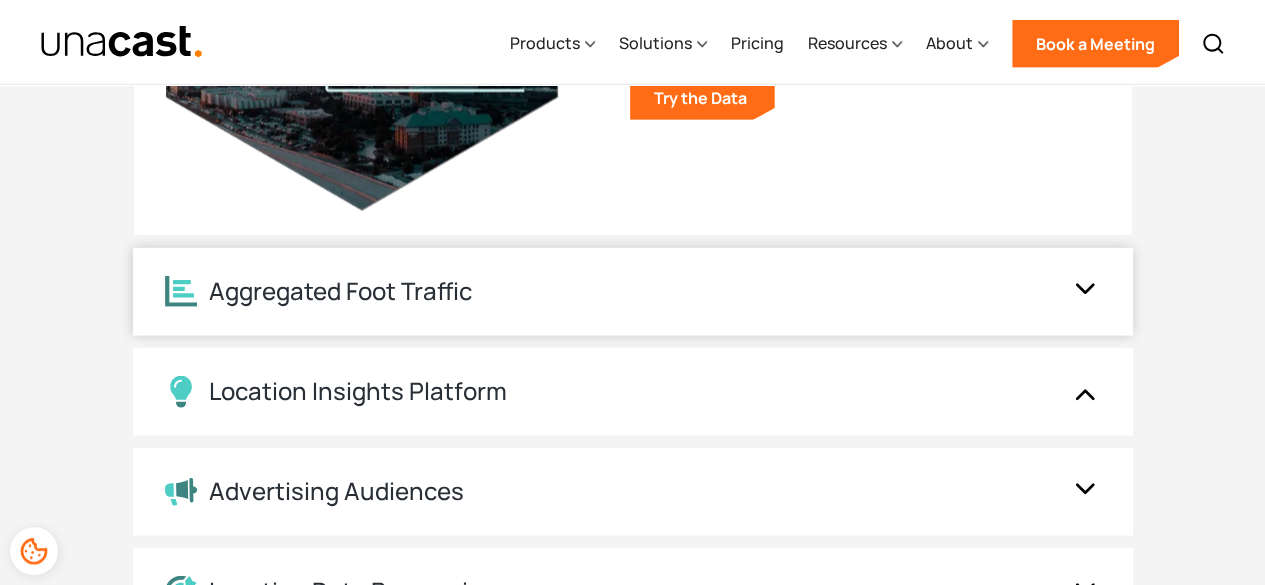 click on "Aggregated Foot Traffic" at bounding box center [340, 291] 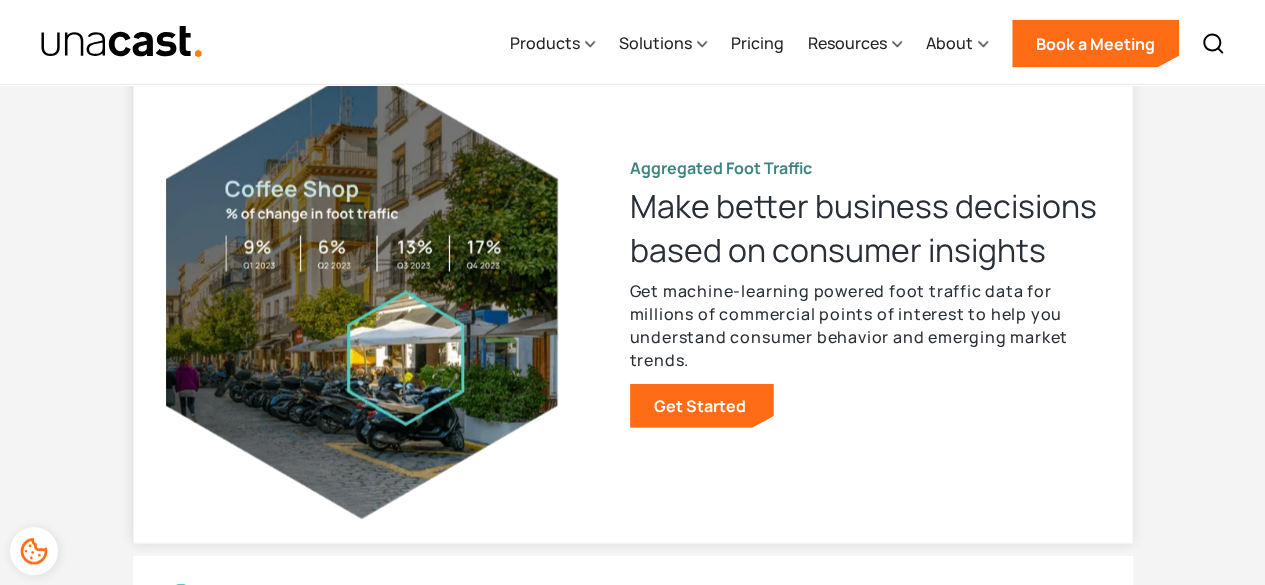 scroll, scrollTop: 2152, scrollLeft: 0, axis: vertical 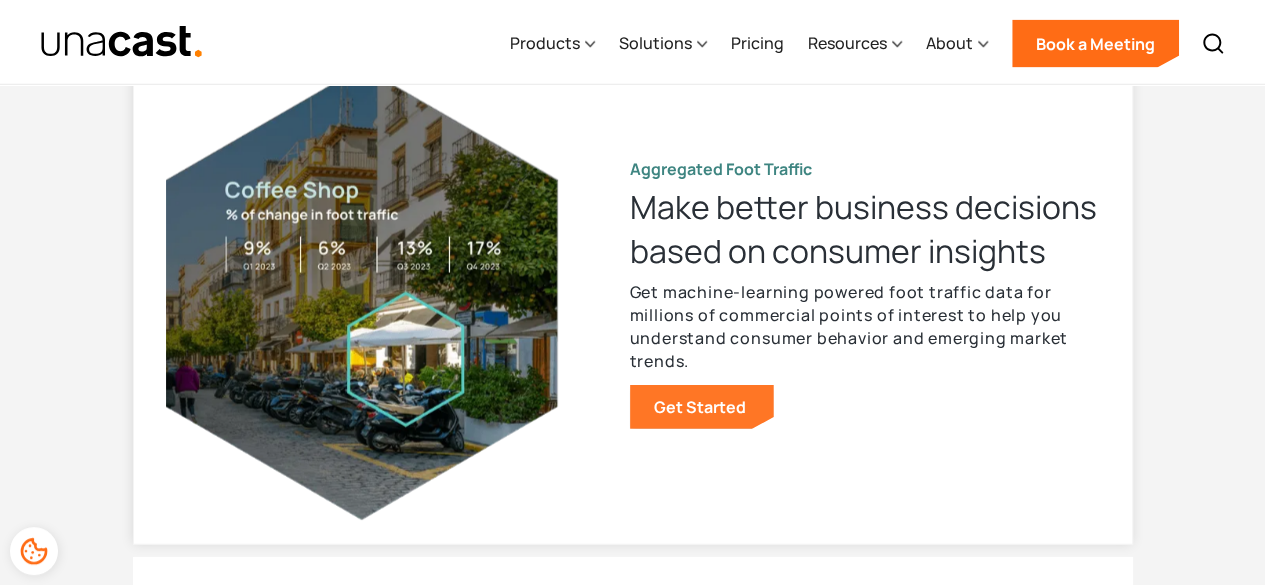 click on "Get Started" at bounding box center [702, 407] 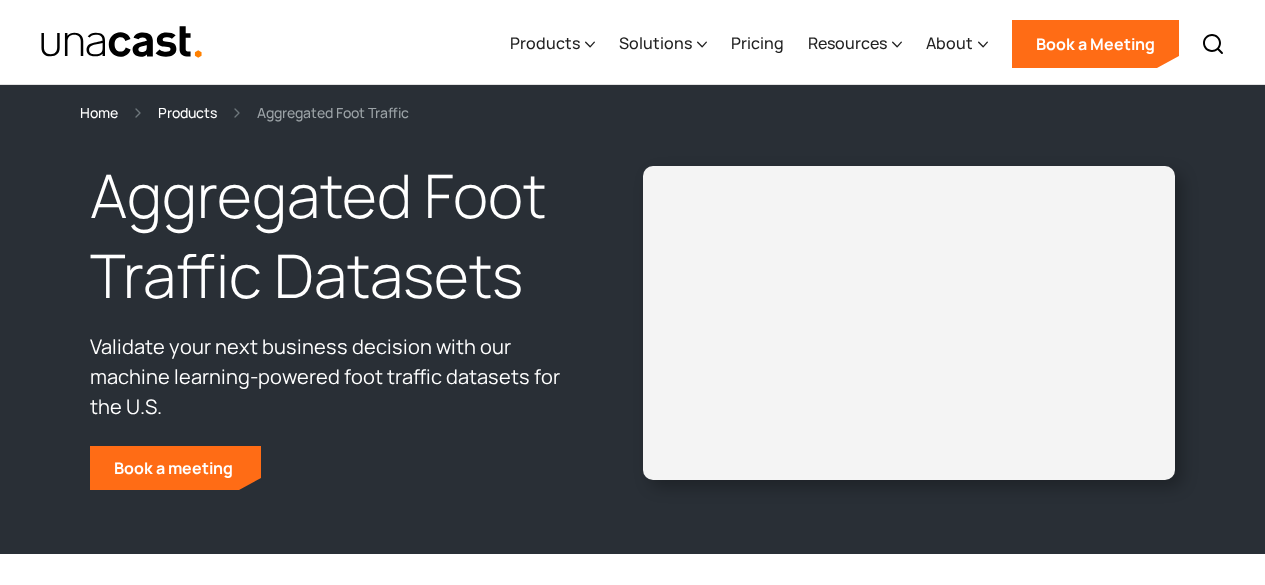 scroll, scrollTop: 0, scrollLeft: 0, axis: both 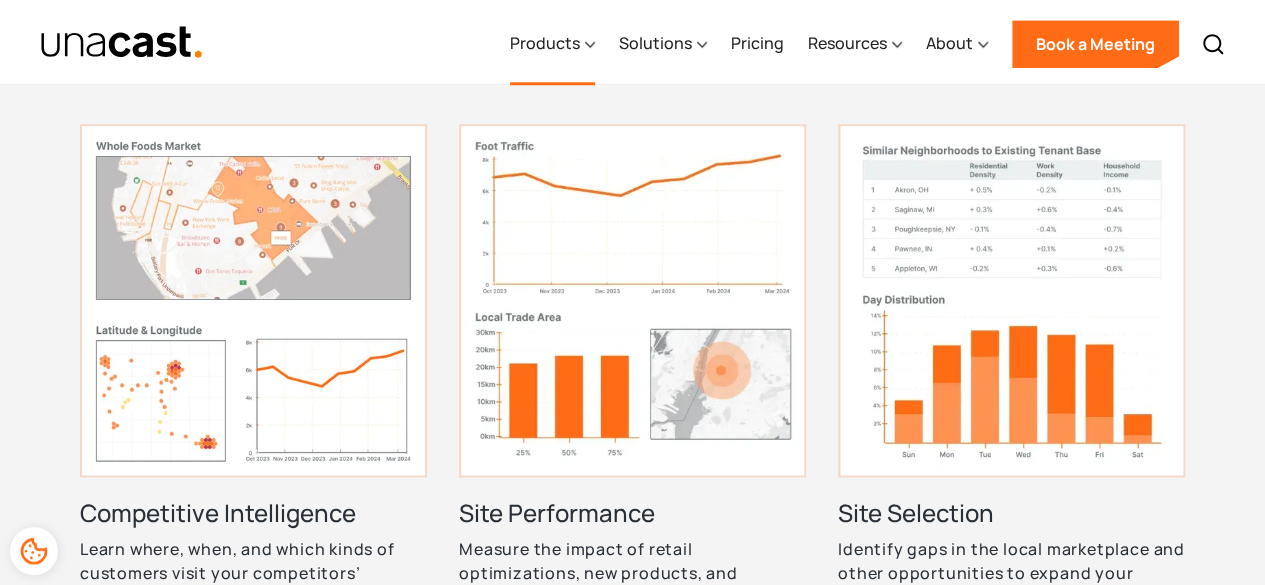 click on "Products" at bounding box center [552, 44] 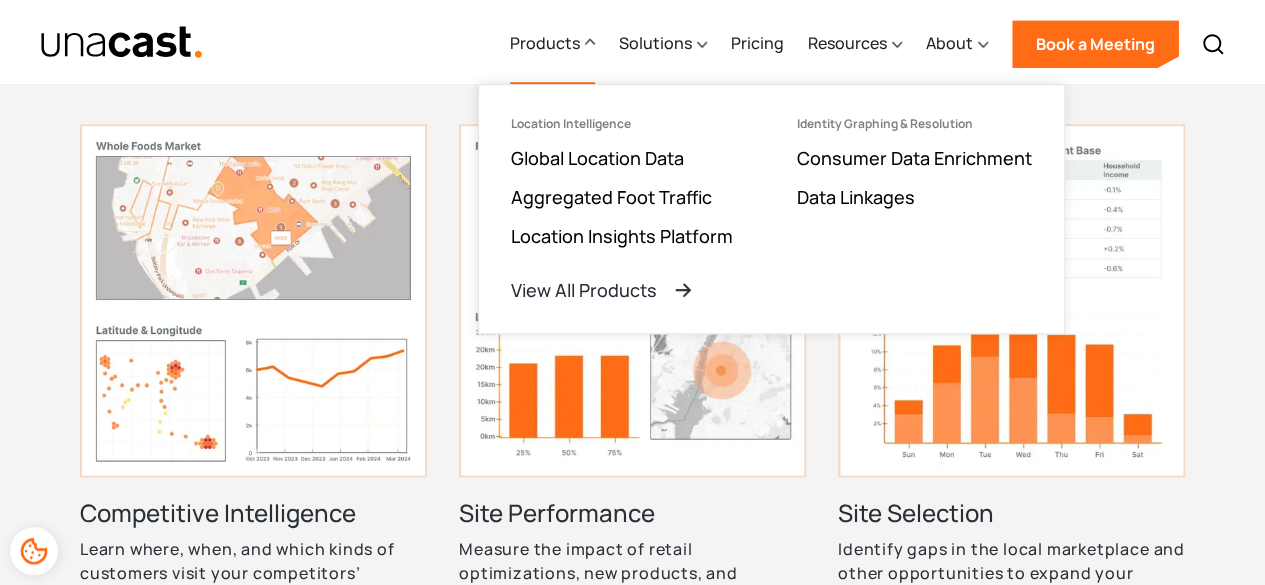 click on "Location Intelligence Global Location Data Aggregated Foot Traffic Location Insights Platform View All Products" at bounding box center [622, 209] 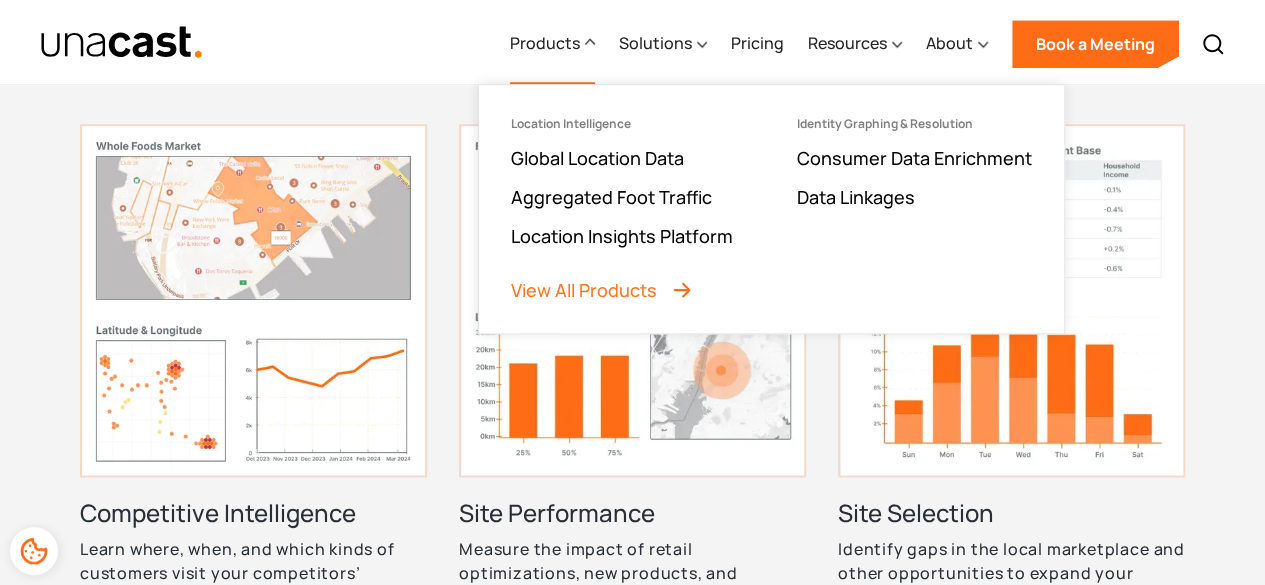 click on "View All Products" at bounding box center [622, 290] 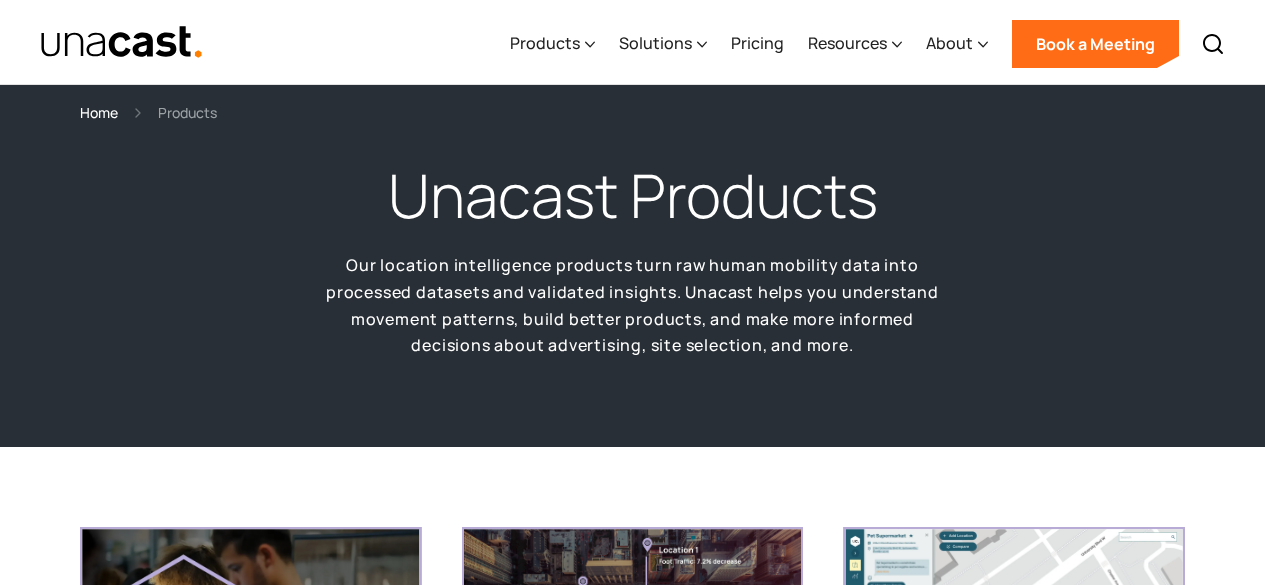 scroll, scrollTop: 0, scrollLeft: 0, axis: both 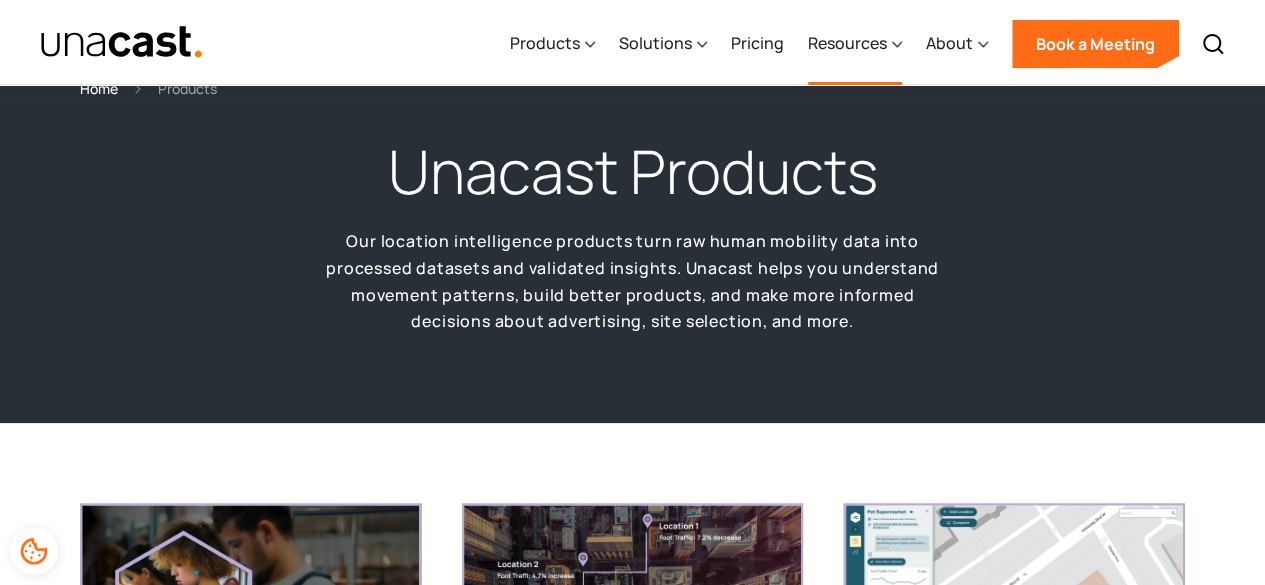 click on "Resources" at bounding box center (847, 43) 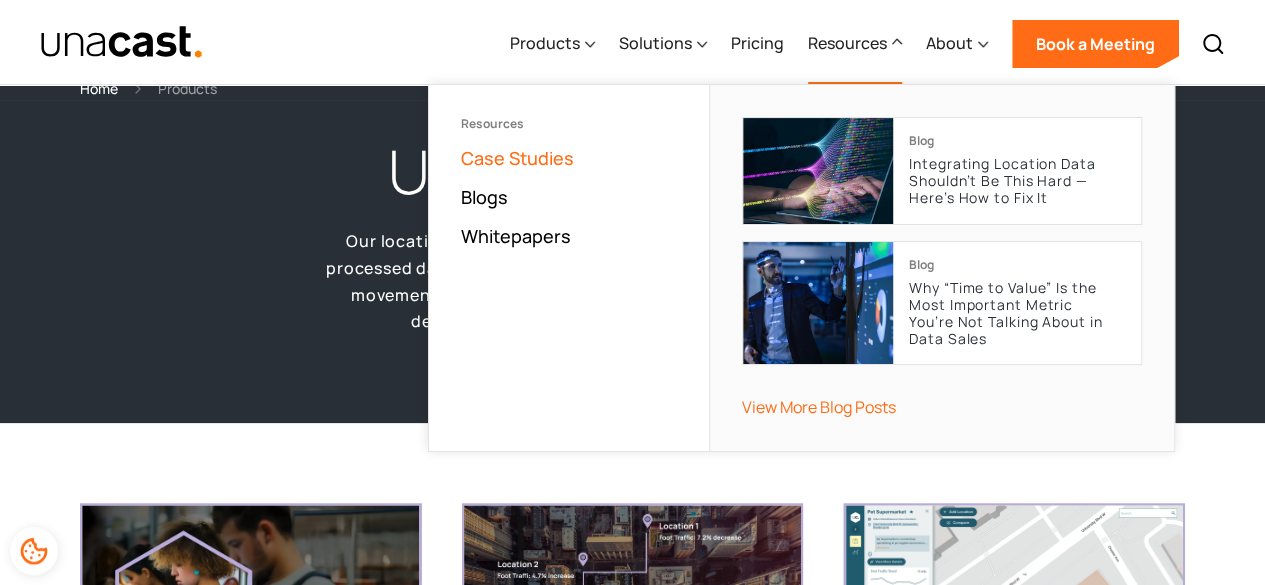 click on "Case Studies" at bounding box center [517, 158] 